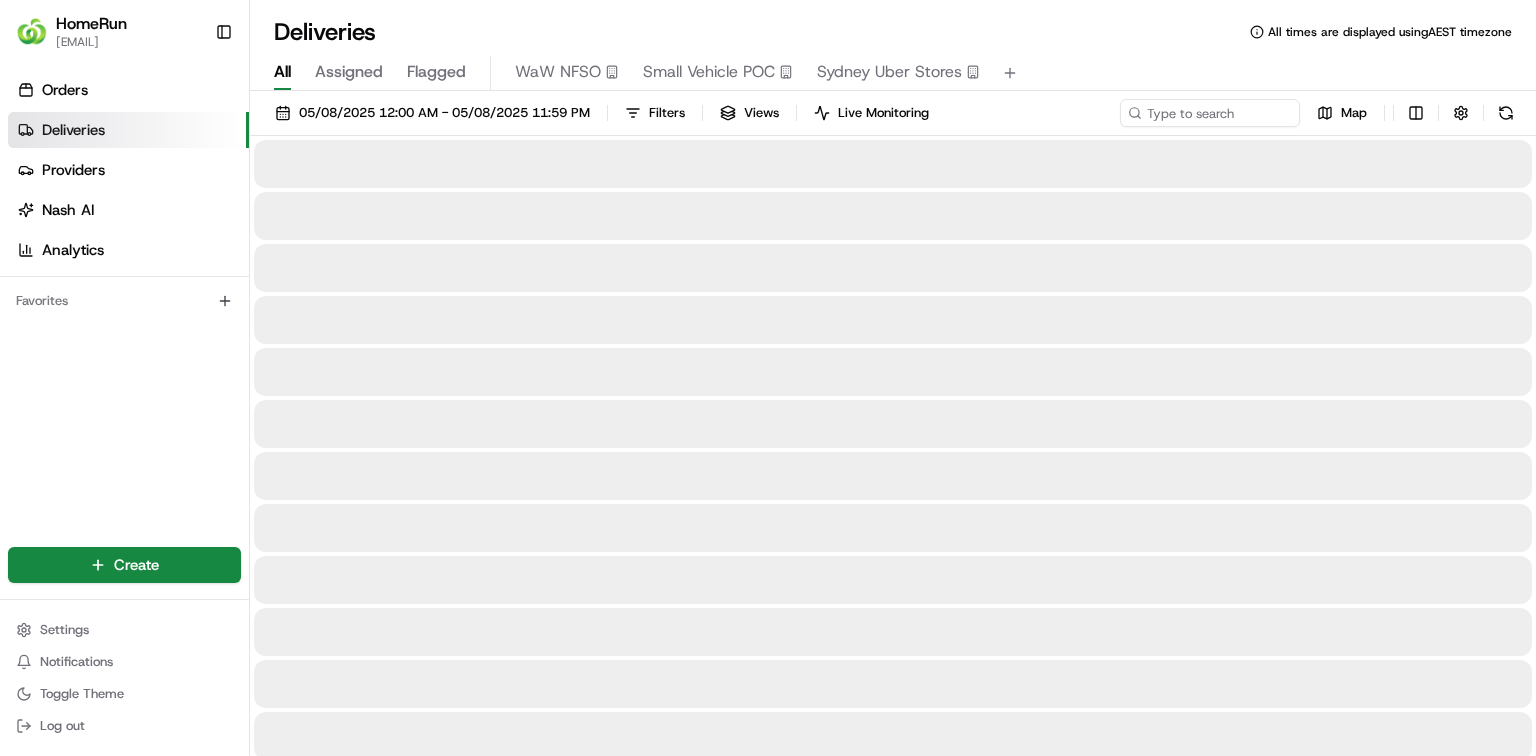 scroll, scrollTop: 0, scrollLeft: 0, axis: both 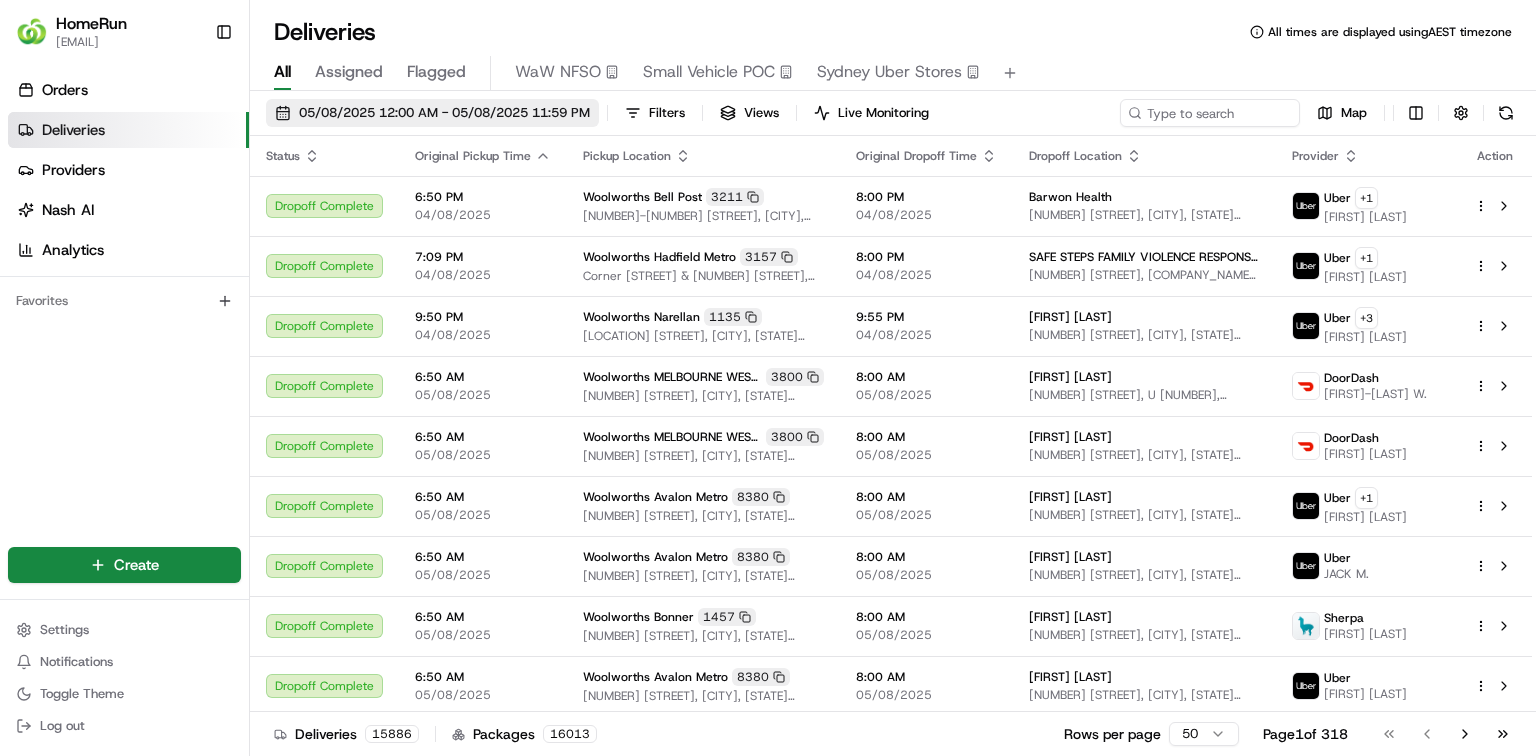 click on "05/08/2025 12:00 AM - 05/08/2025 11:59 PM" at bounding box center [444, 113] 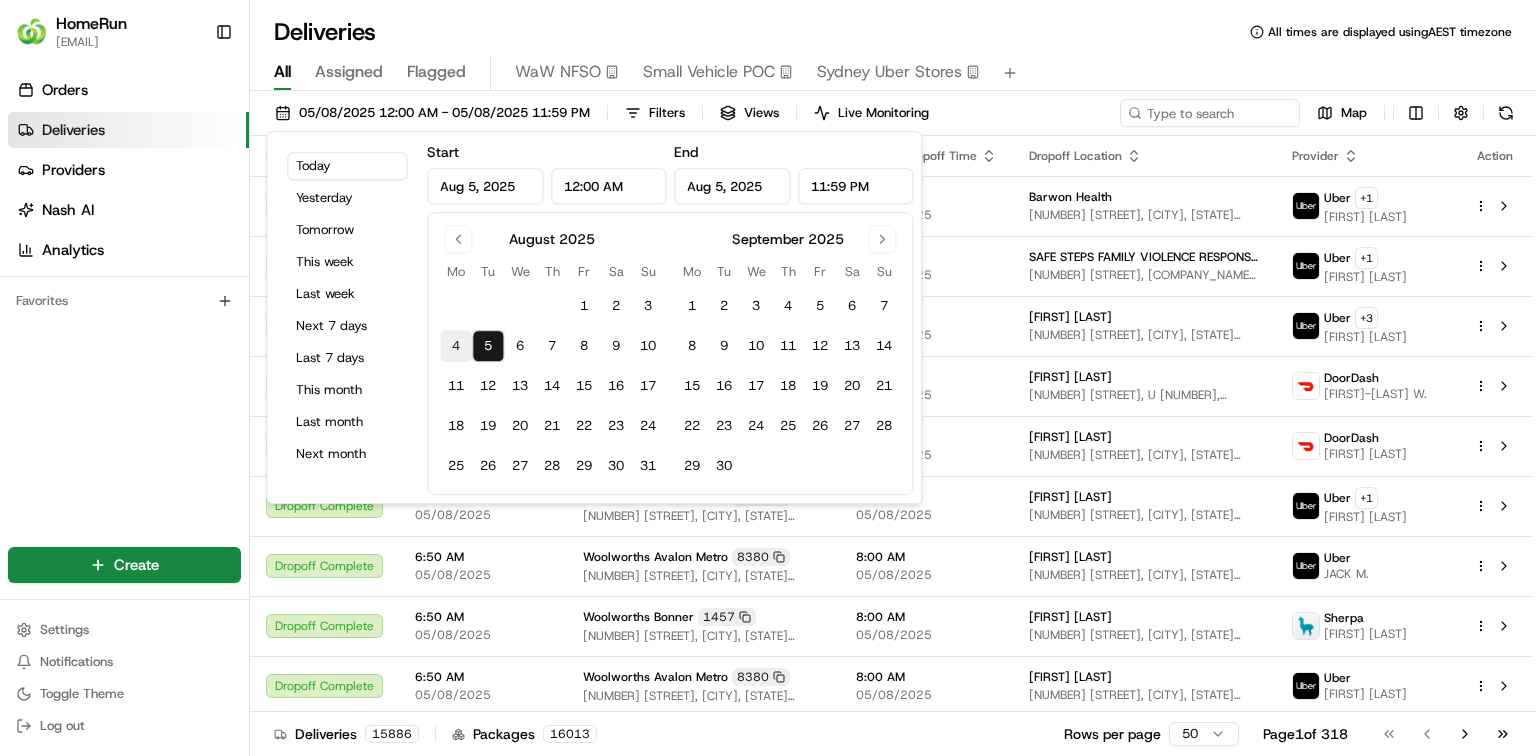 click on "4" at bounding box center [456, 346] 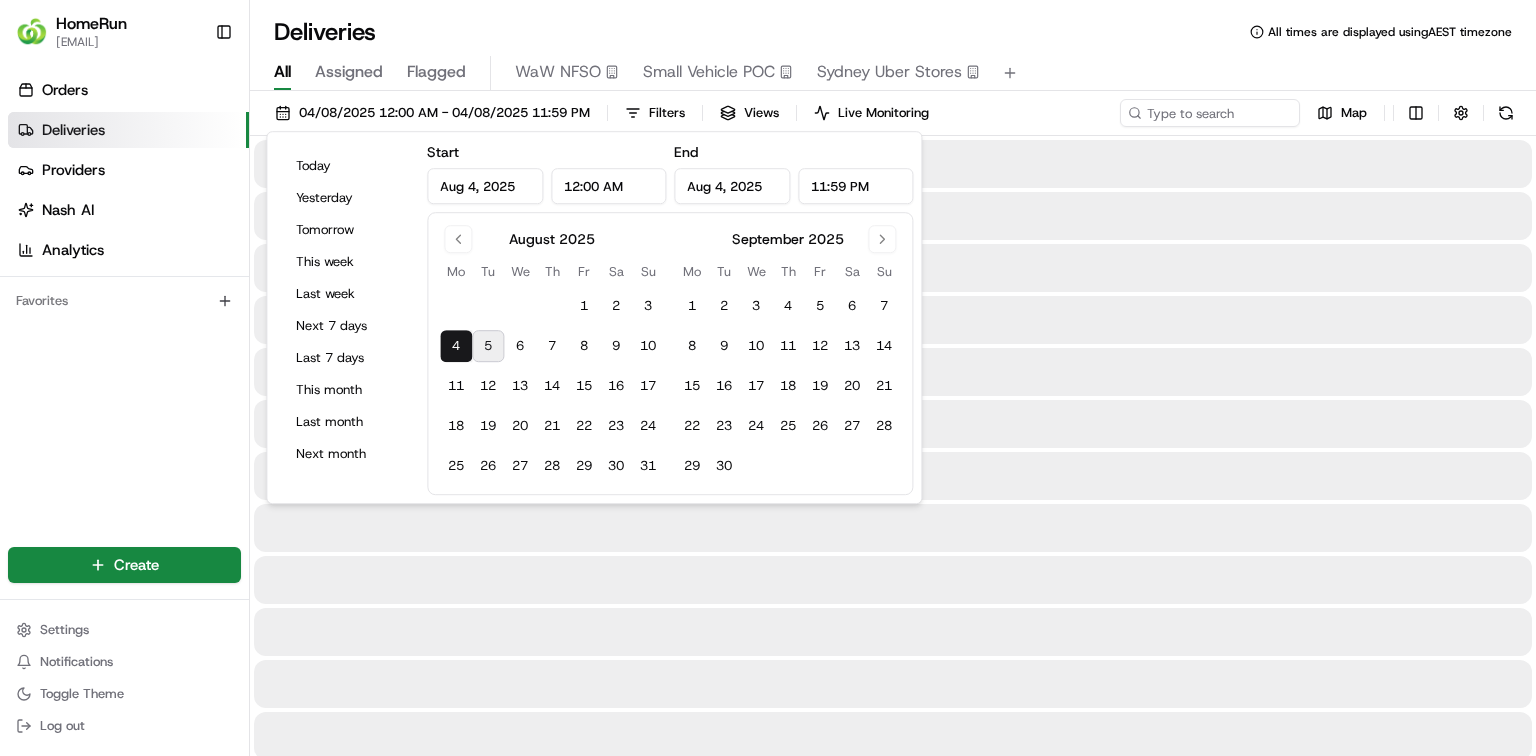 click on "4" at bounding box center (456, 346) 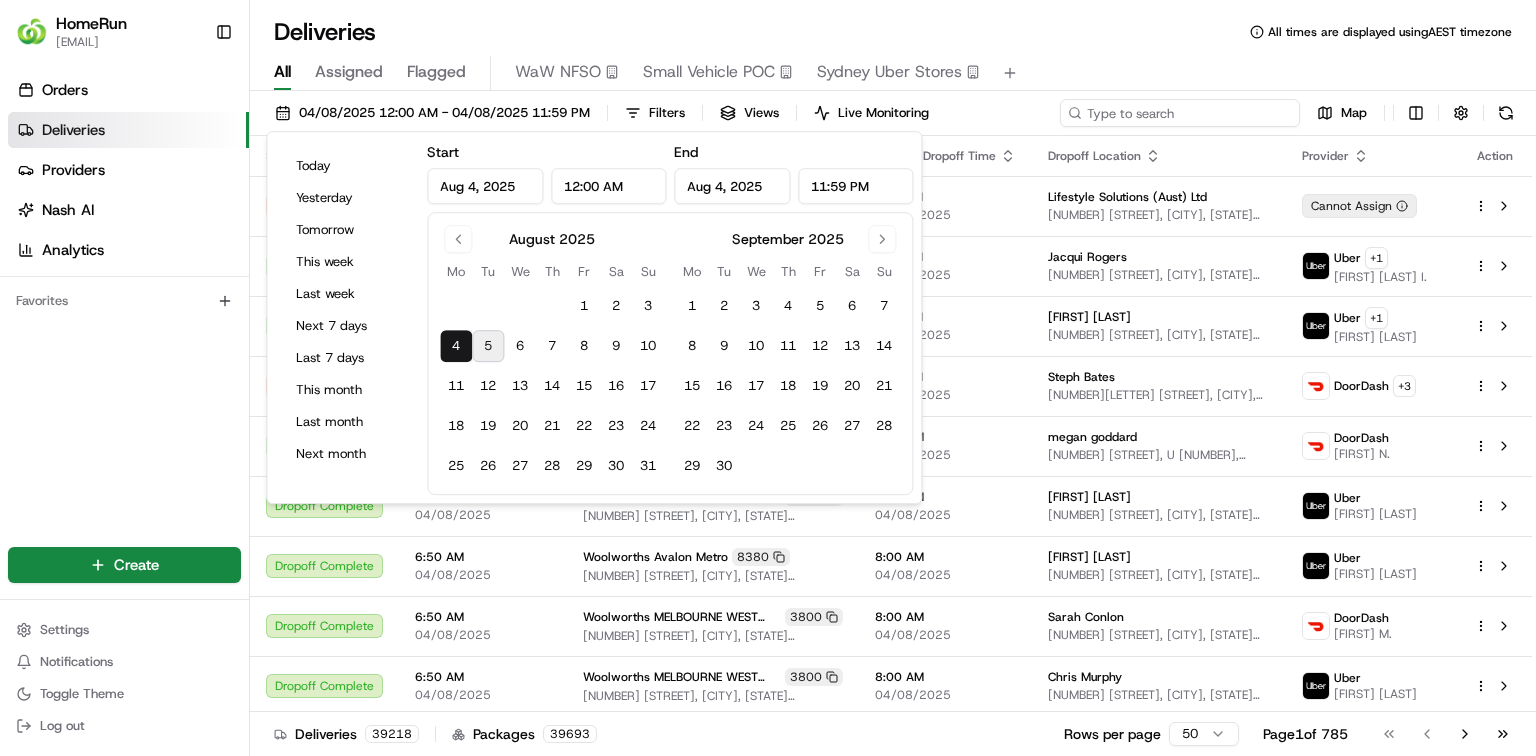 click at bounding box center (1180, 113) 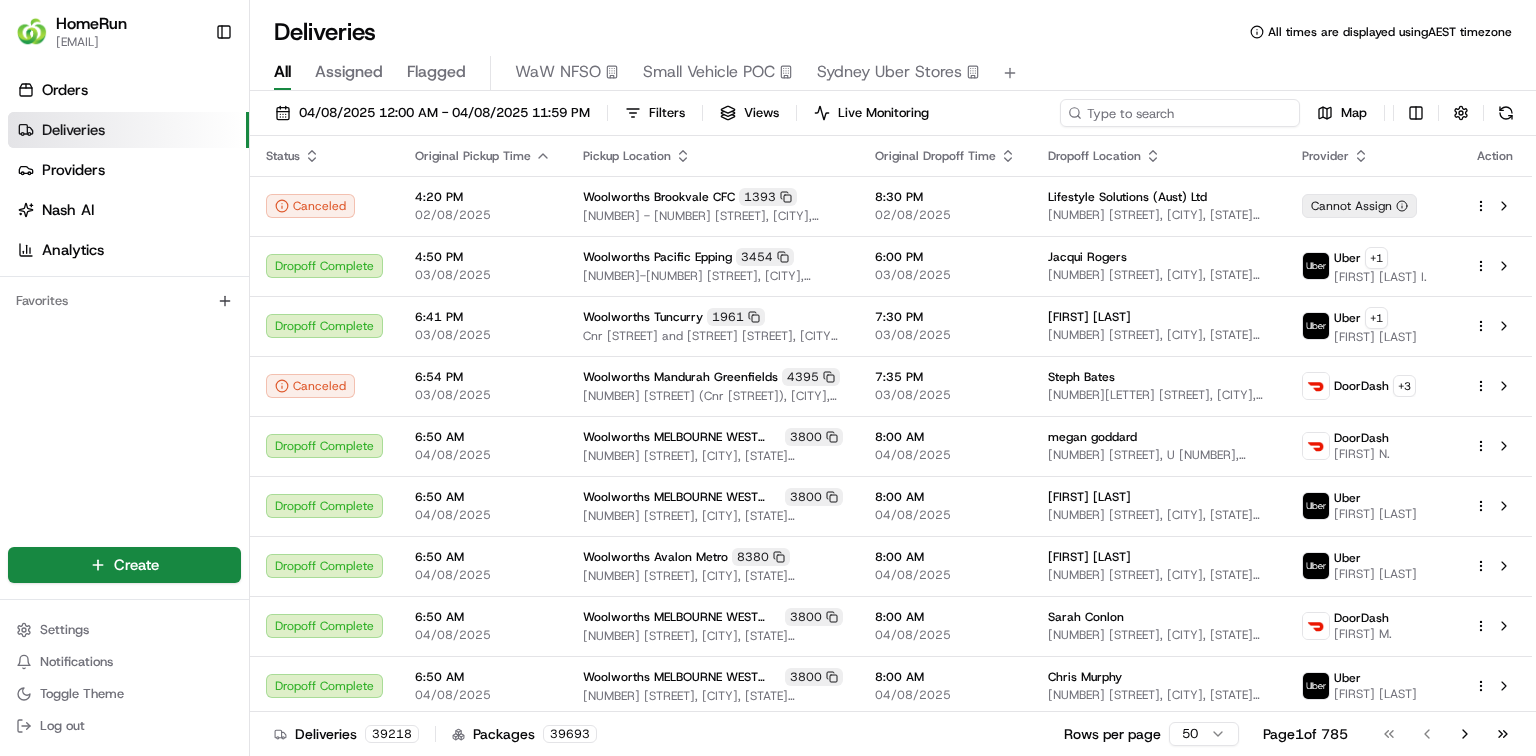 paste on "262108011" 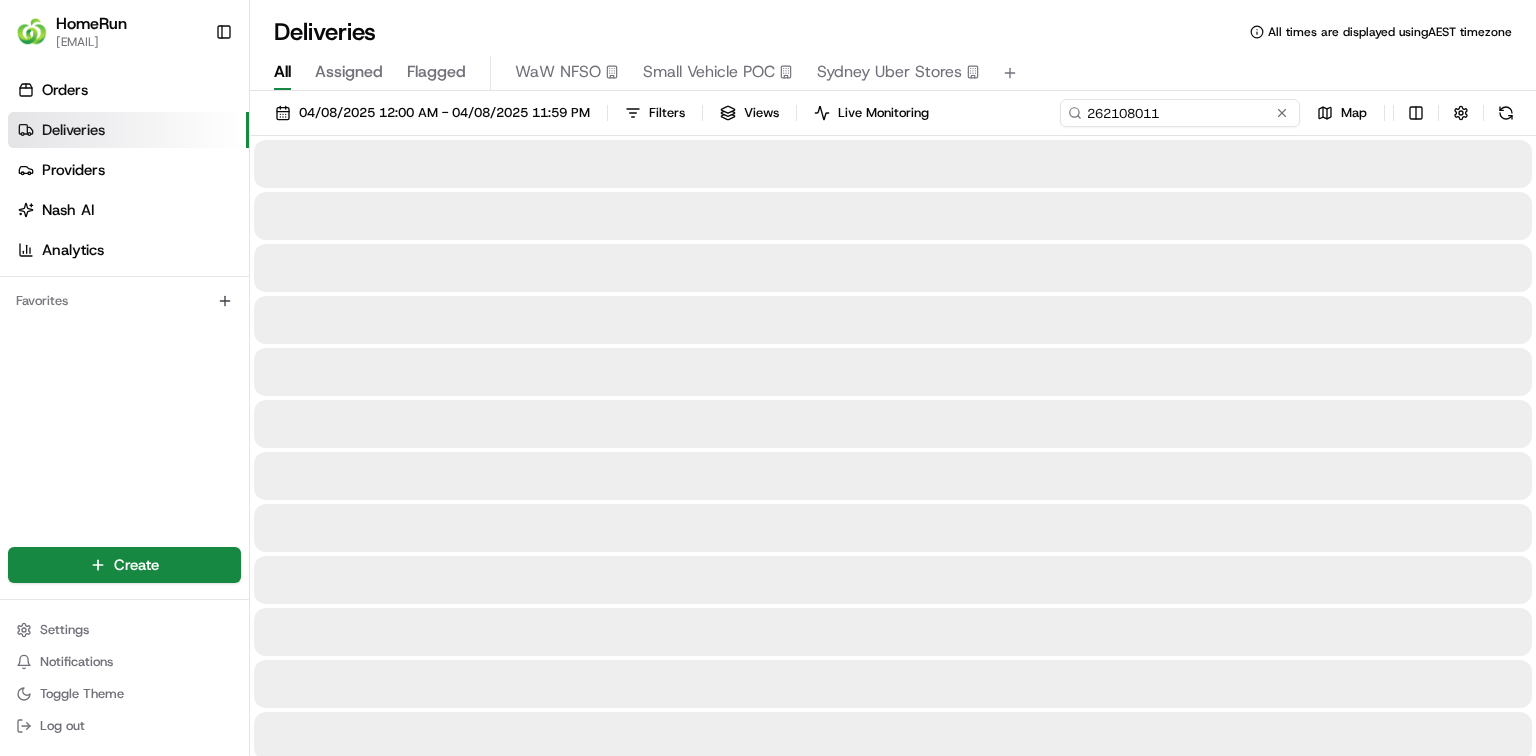 type on "262108011" 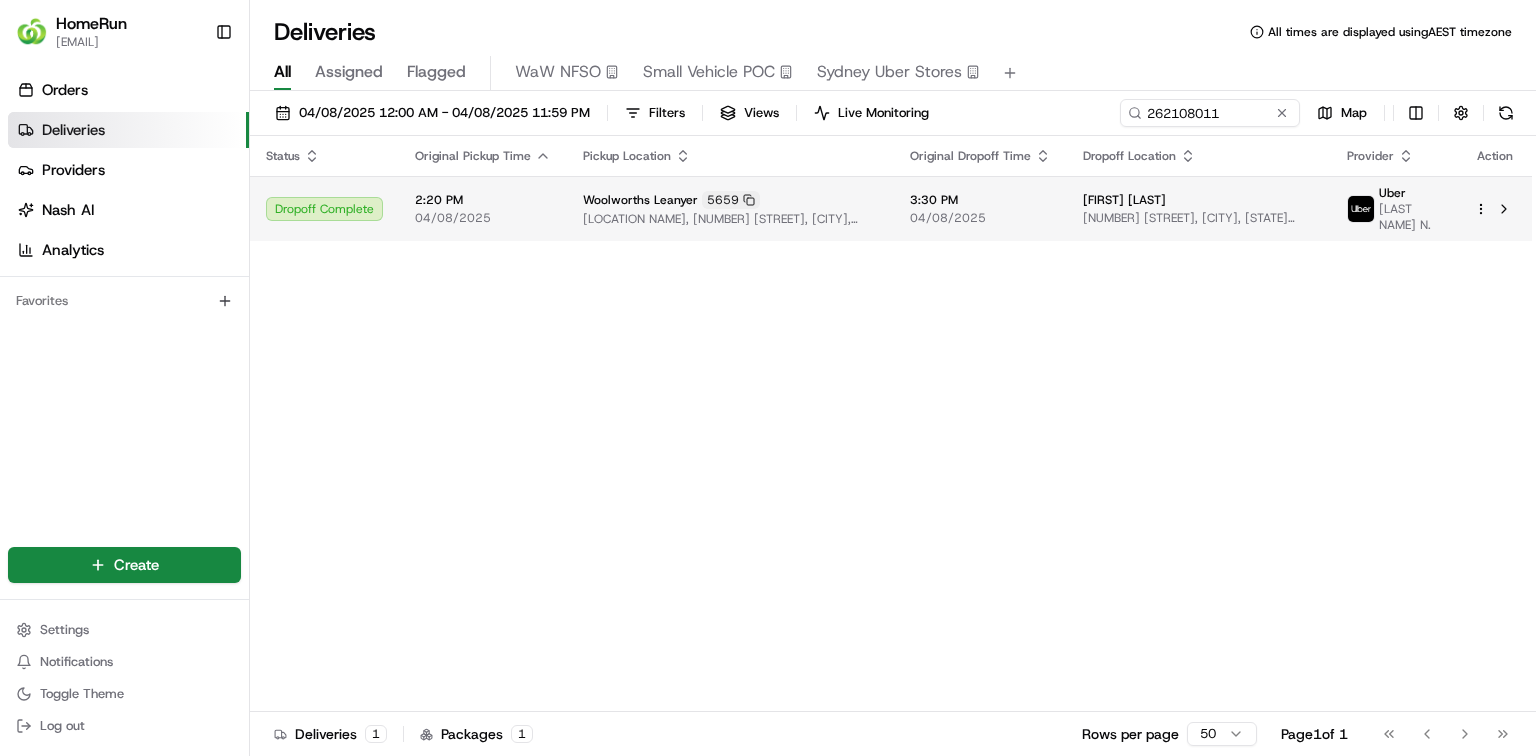 click at bounding box center (1495, 209) 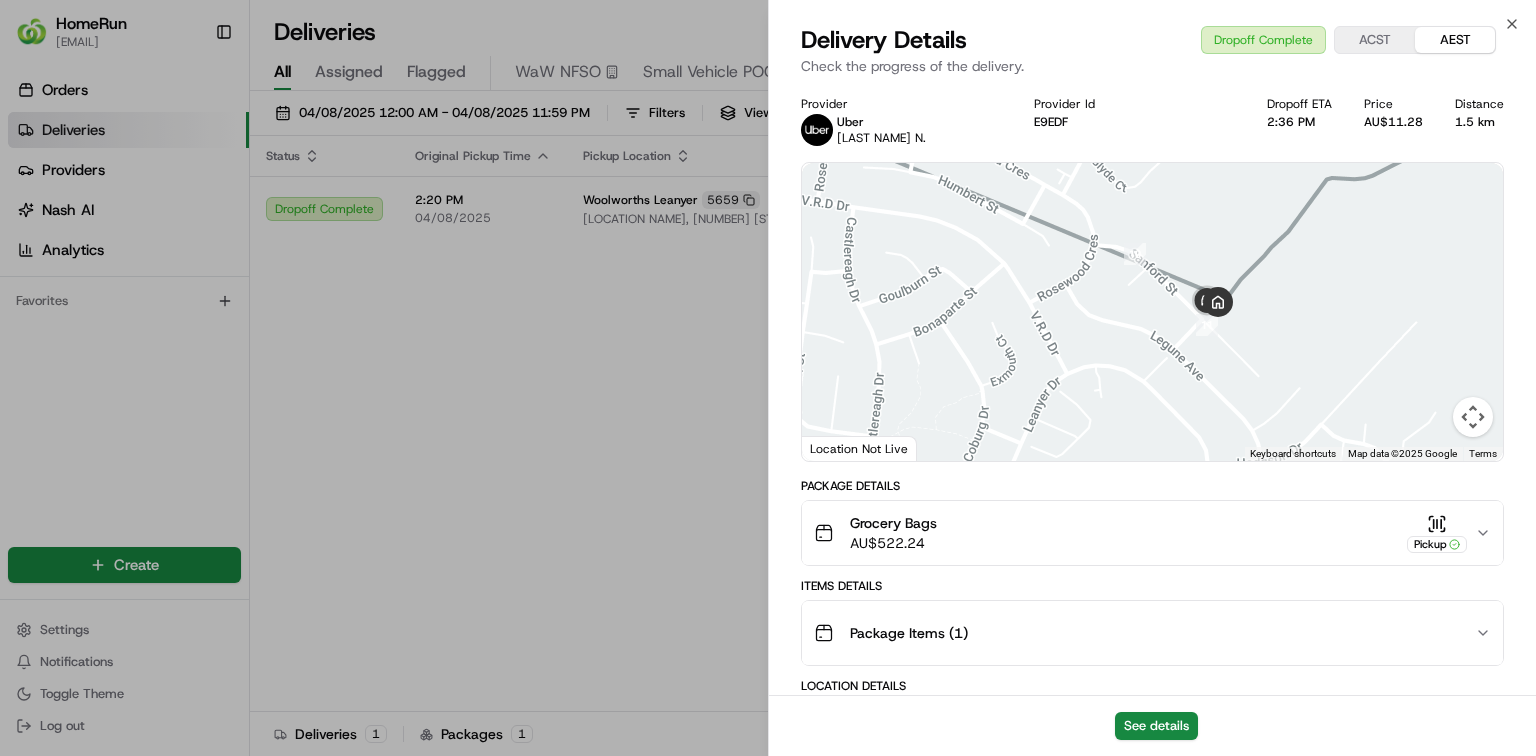 drag, startPoint x: 1274, startPoint y: 223, endPoint x: 1270, endPoint y: 332, distance: 109.07337 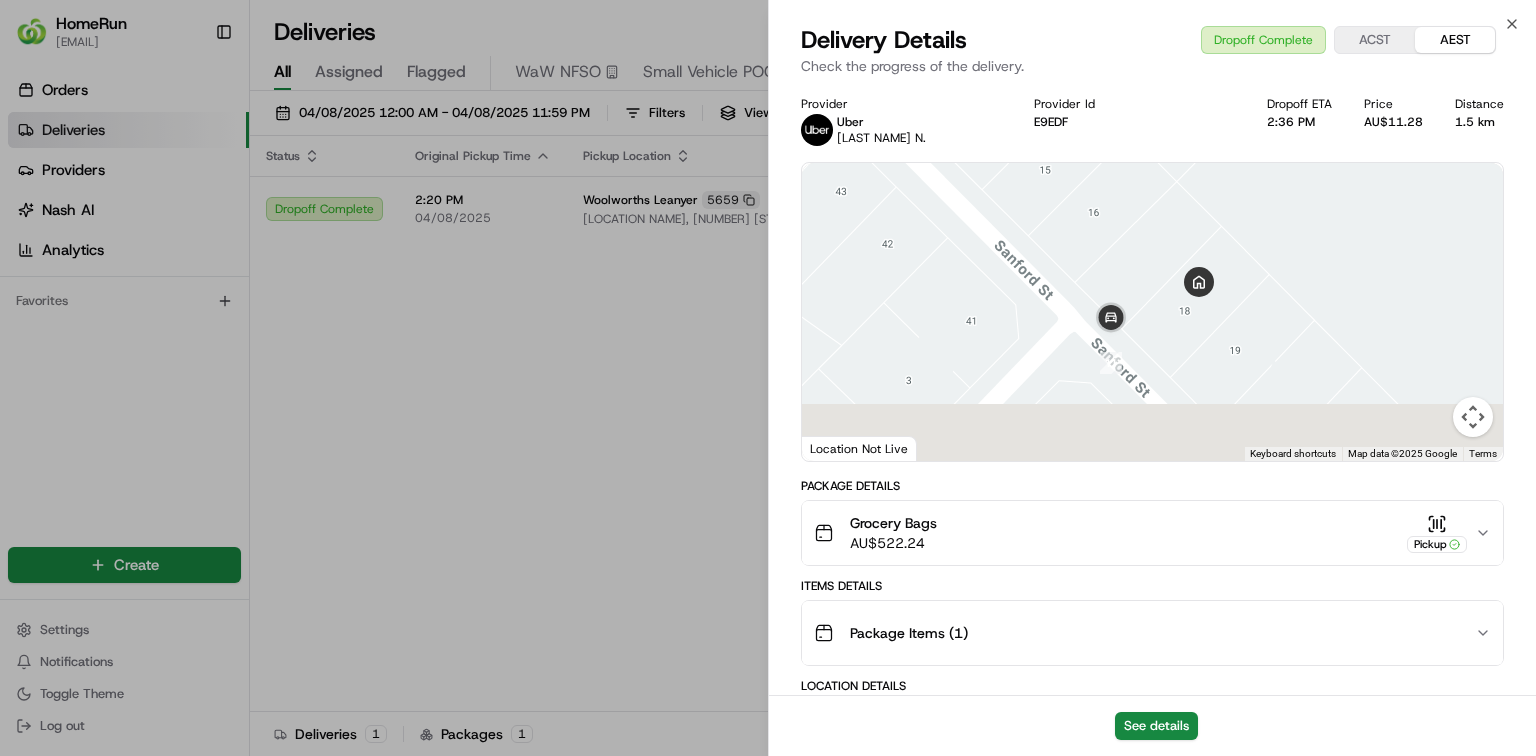 drag, startPoint x: 1236, startPoint y: 405, endPoint x: 1172, endPoint y: 286, distance: 135.11847 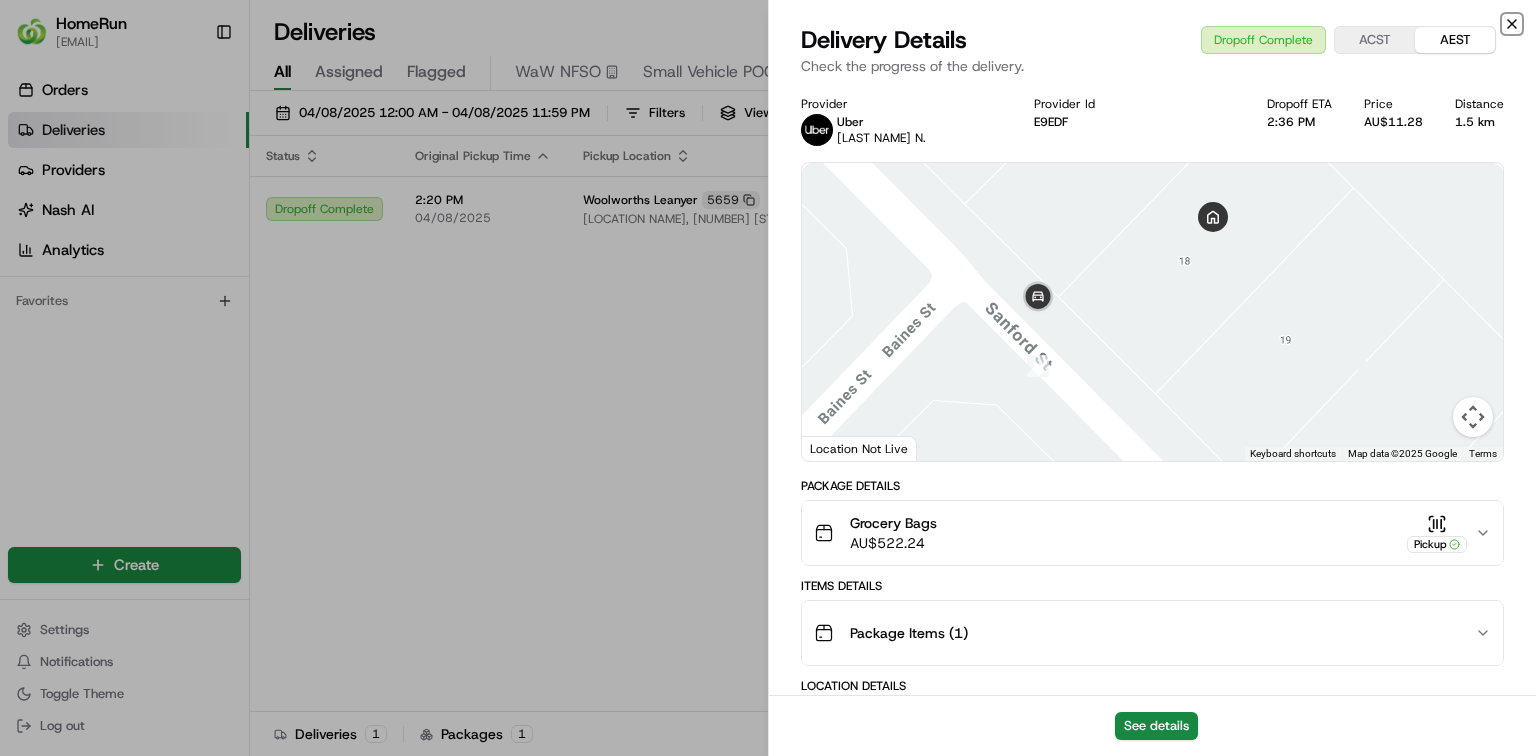 click 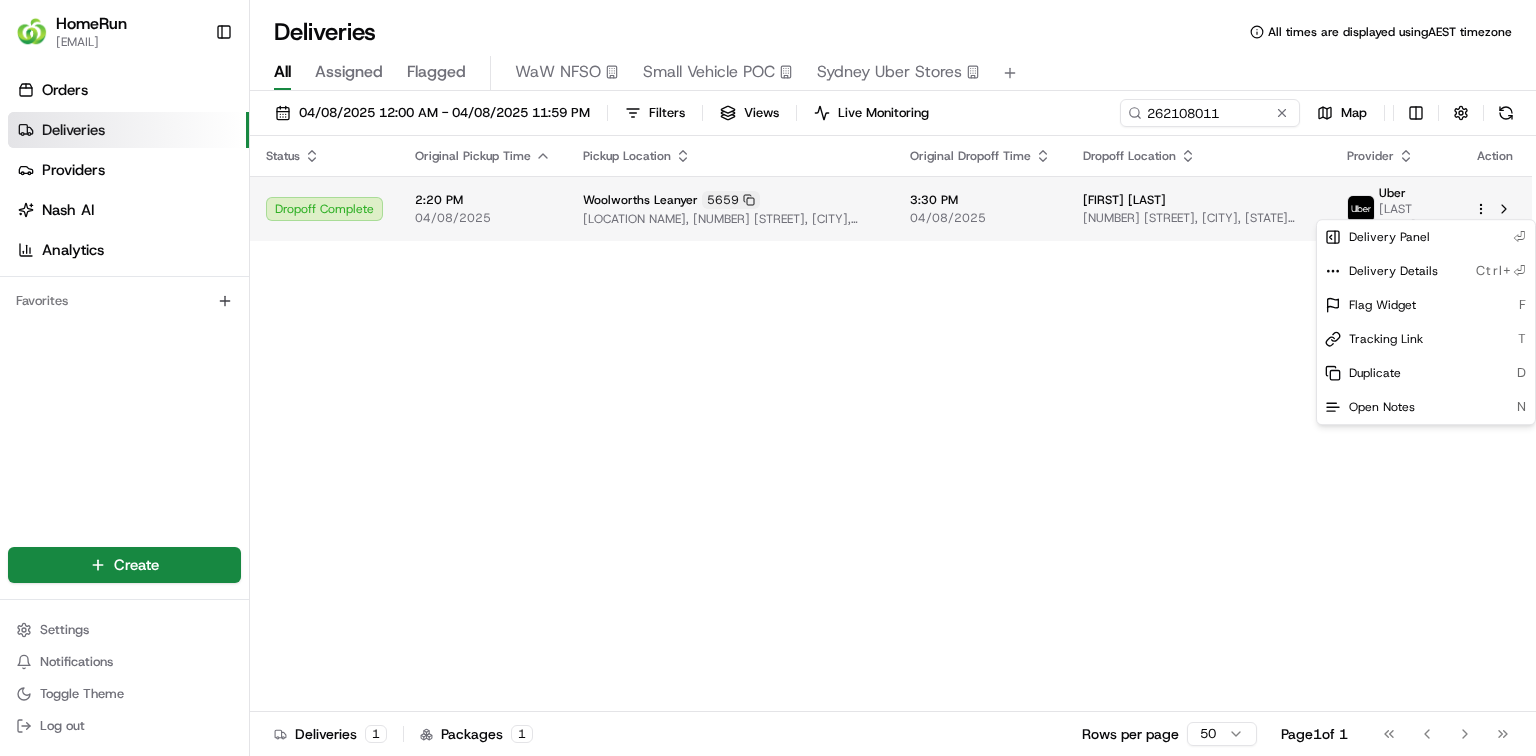 click on "HomeRun [EMAIL] Toggle Sidebar Orders Deliveries Providers Nash AI Analytics Favorites Main Menu Members & Organization Organization Users Roles Preferences Customization Tracking Orchestration Automations Dispatch Strategy Optimization Strategy Locations Pickup Locations Dropoff Locations Billing Billing Refund Requests Integrations Notification Triggers Webhooks API Keys Request Logs Create Settings Notifications Toggle Theme Log out Deliveries All times are displayed using AEST timezone All Assigned Flagged WaW NFSO Small Vehicle POC Sydney Uber Stores 04/08/2025 12:00 AM - 04/08/2025 11:59 PM Filters Views Live Monitoring 262108011 Map Status Original Pickup Time Pickup Location Original Dropoff Time Dropoff Location Provider Action Dropoff Complete 2:20 PM 04/08/2025 Woolworths Leanyer 5659 Hibiscus Shoppingtown, 8 Leanyer Drive, Leanyer, NT 812, AU 3:30 PM 04/08/2025 [FIRST] [LAST] 18 Sanford St, Leanyer, NT 0812, AU Uber [LAST NAME] N. Deliveries 1 Packages 1 50 1" at bounding box center [768, 378] 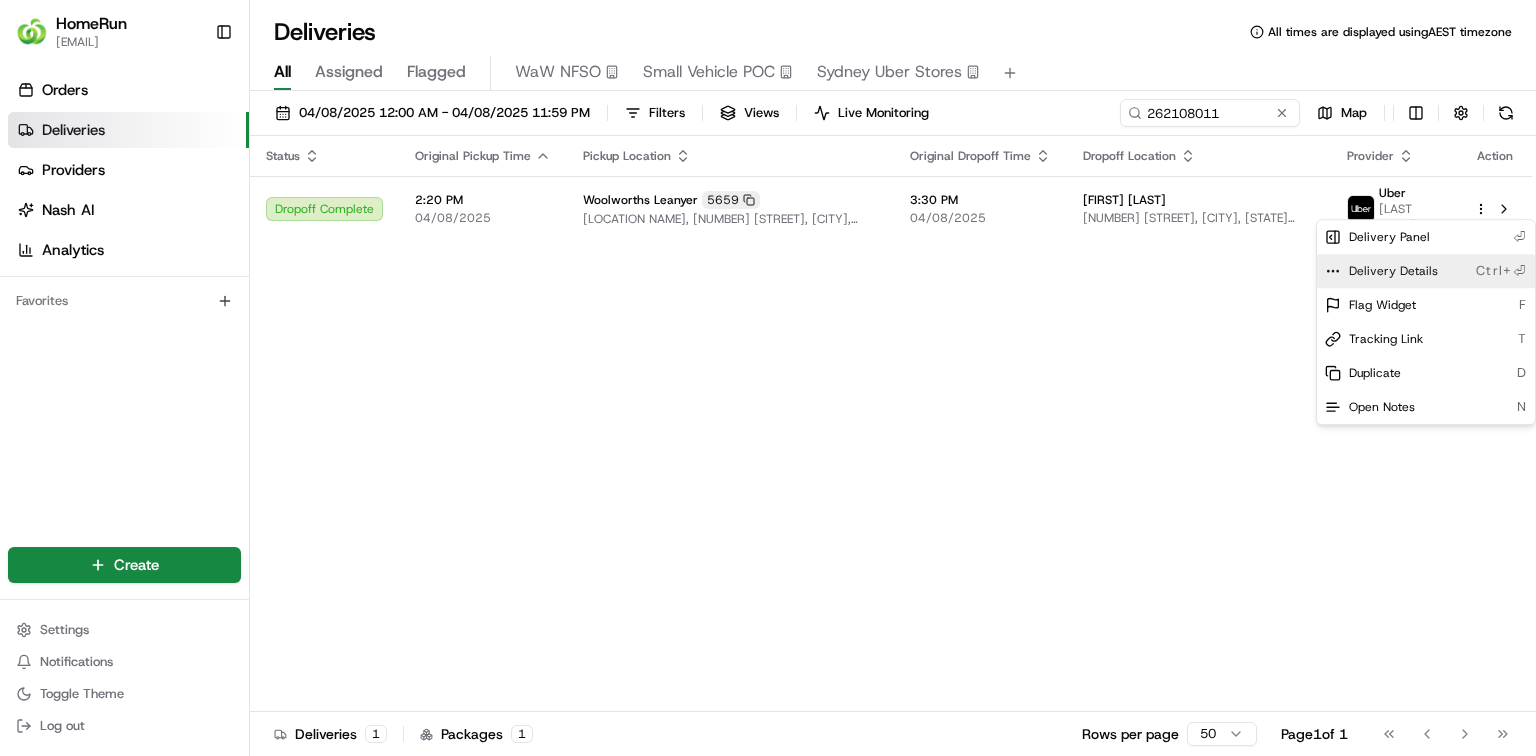 click on "Delivery Details Ctrl+⏎" at bounding box center (1426, 271) 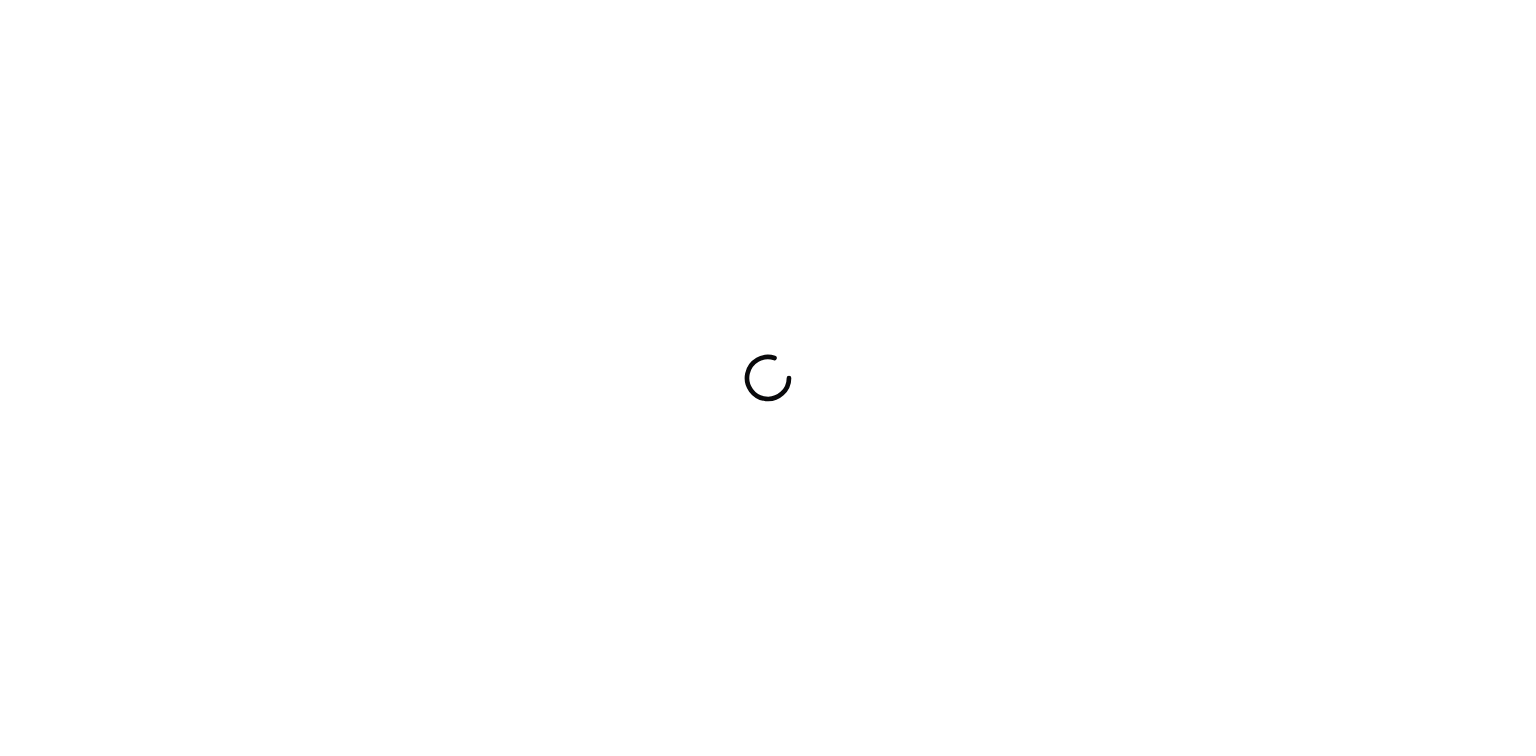 scroll, scrollTop: 0, scrollLeft: 0, axis: both 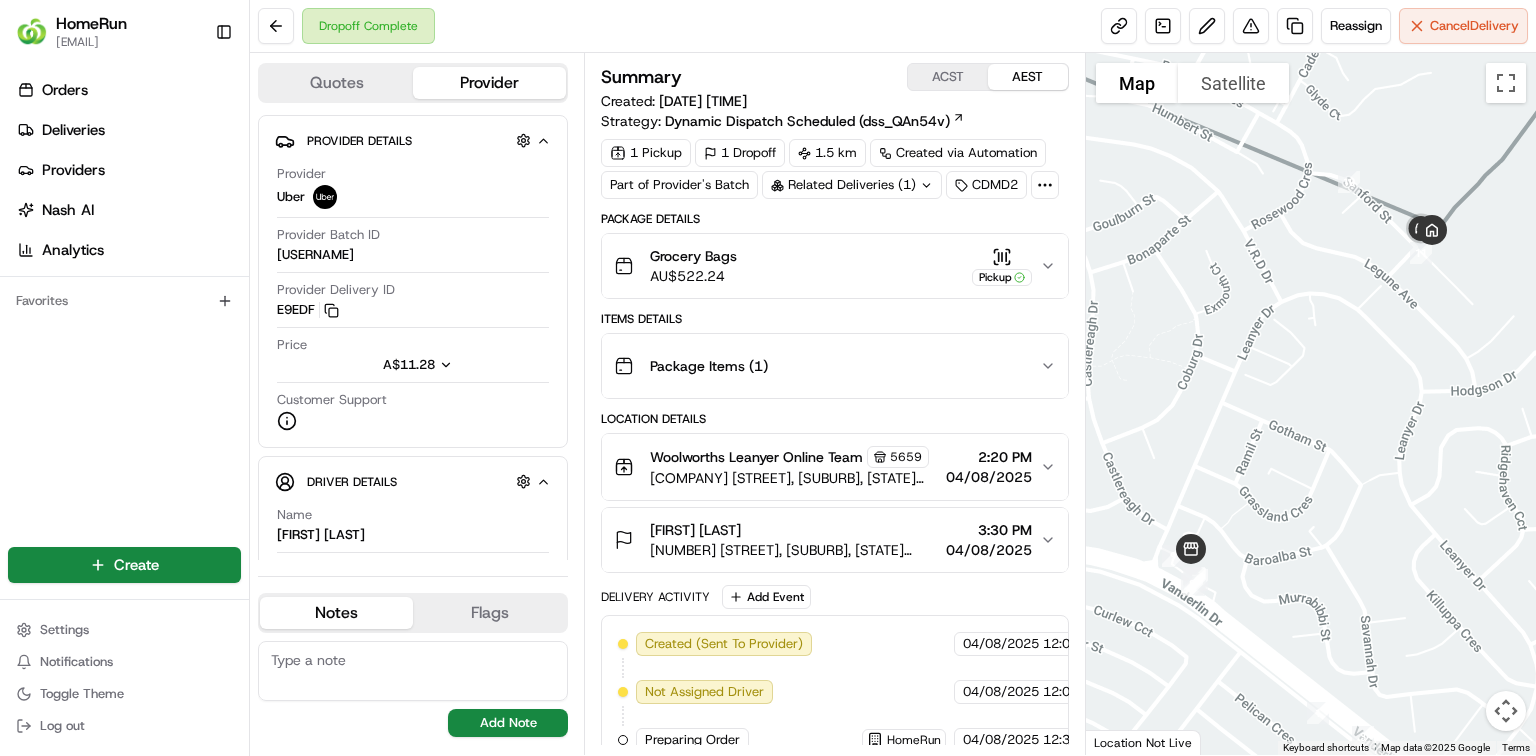 click on "Related Deliveries   (1)" at bounding box center [852, 185] 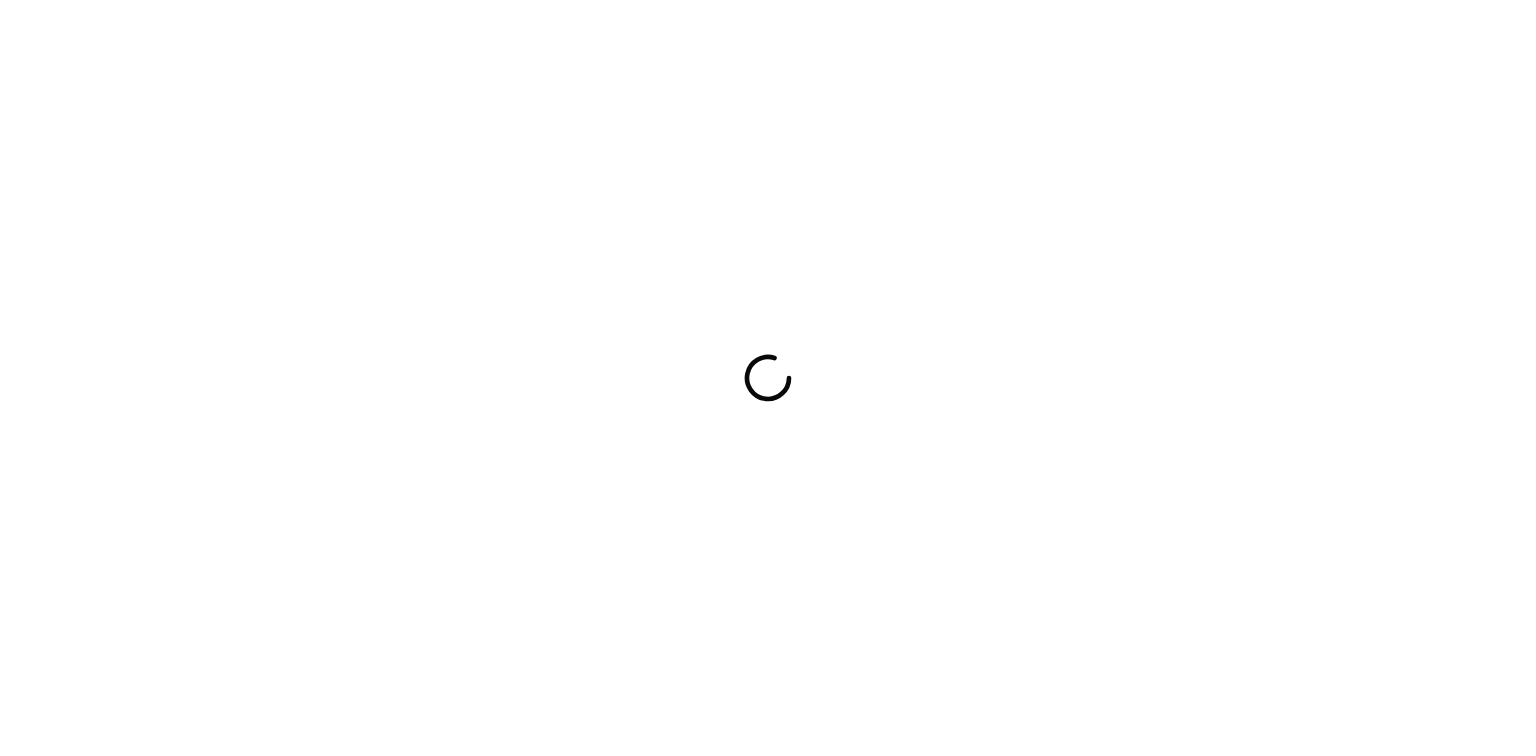 scroll, scrollTop: 0, scrollLeft: 0, axis: both 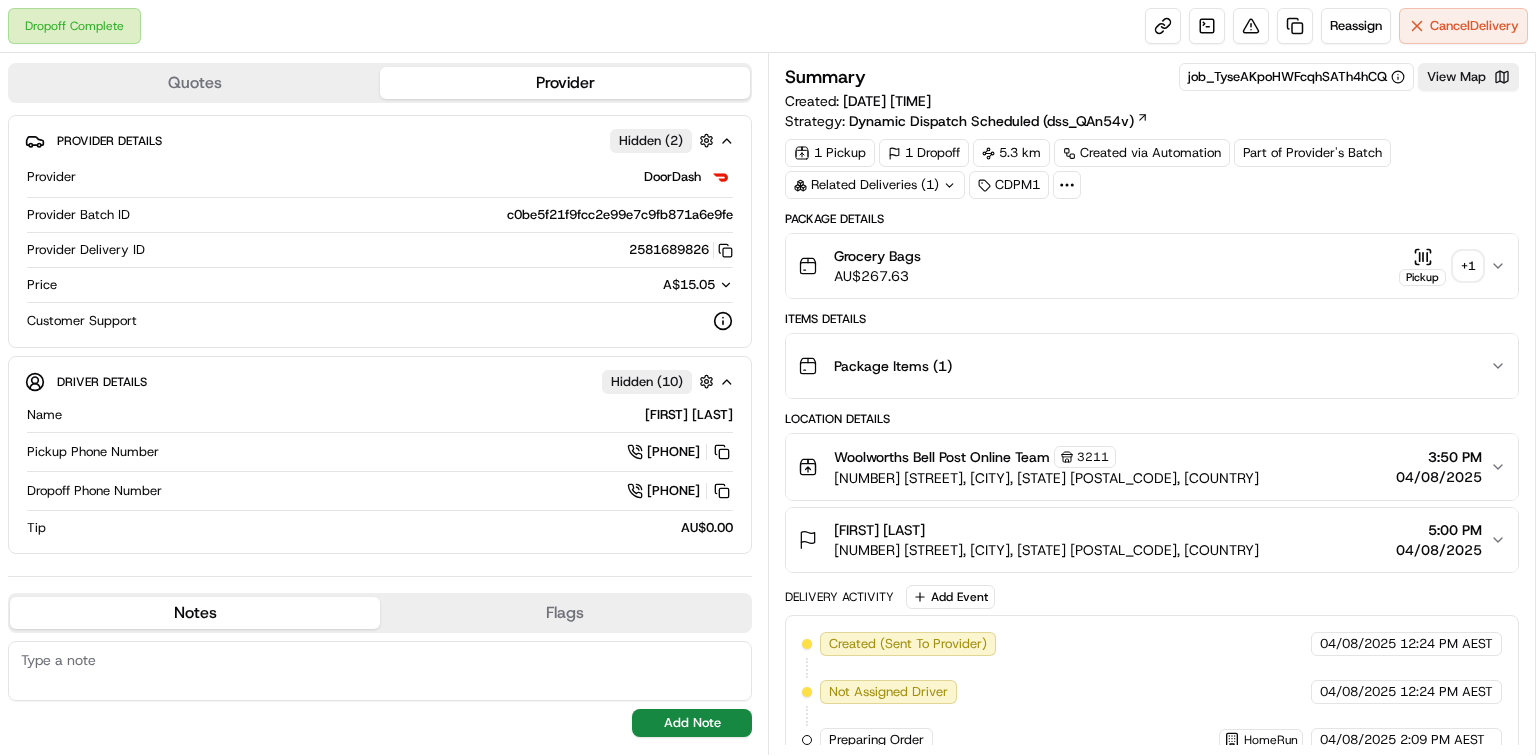 click on "+ 1" at bounding box center [1468, 266] 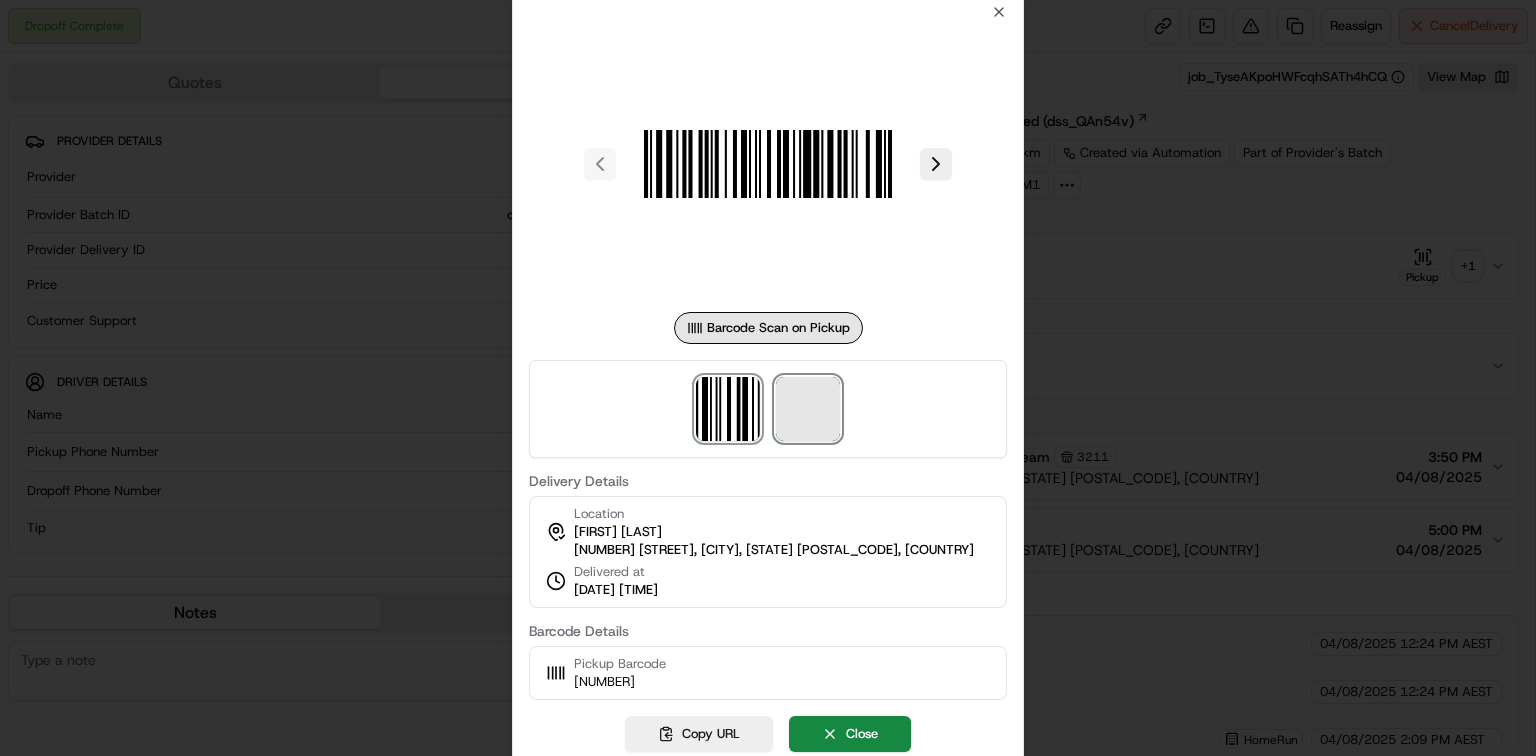 click at bounding box center (808, 409) 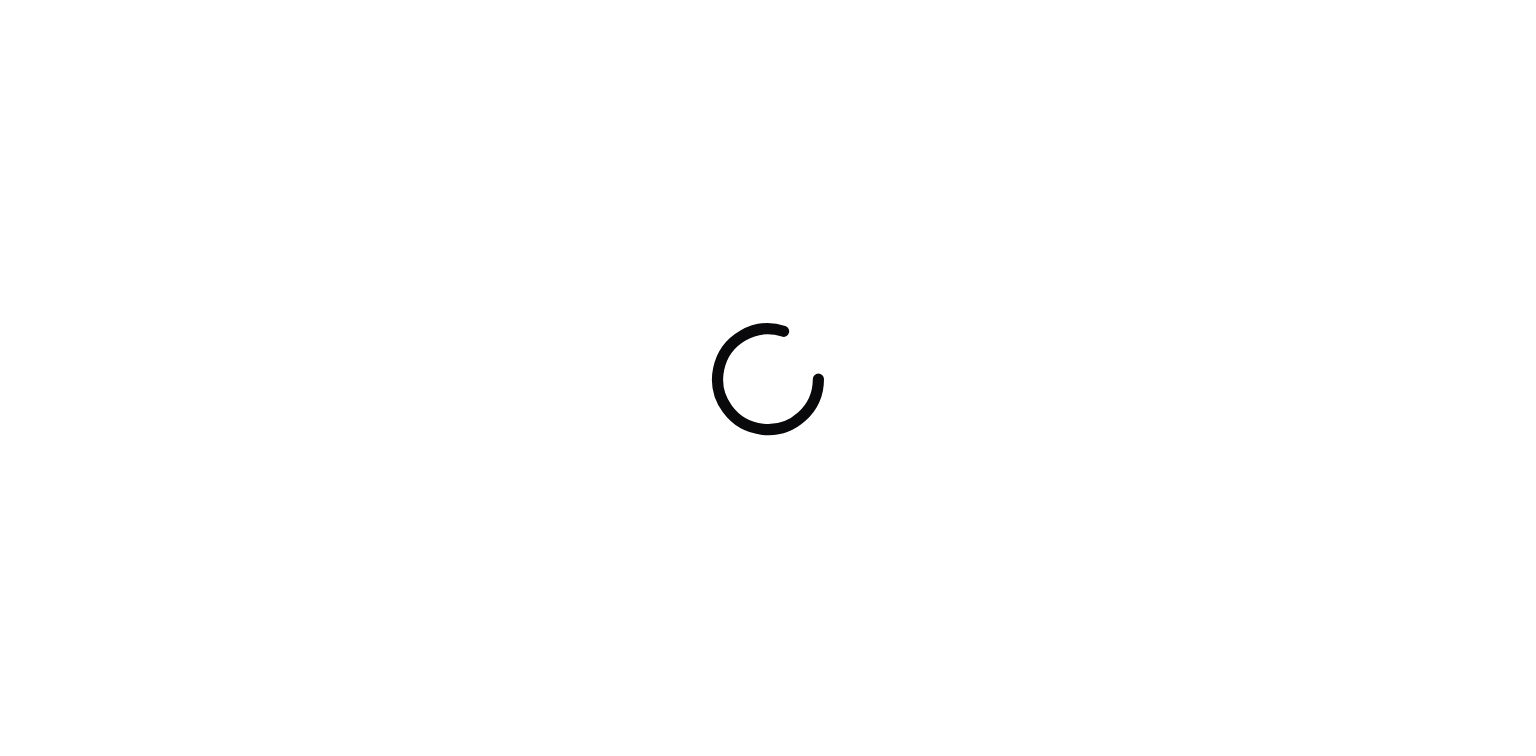 scroll, scrollTop: 0, scrollLeft: 0, axis: both 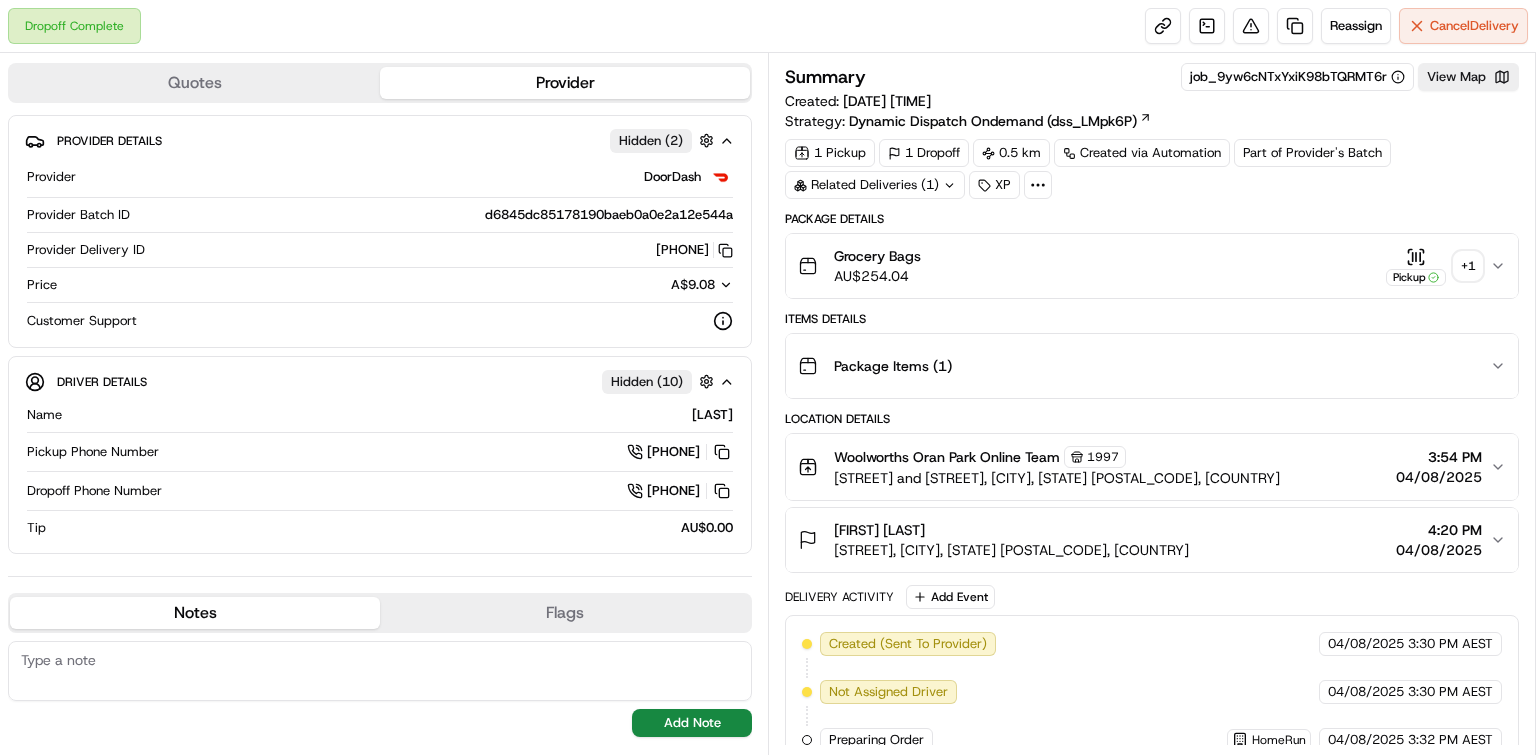 drag, startPoint x: 639, startPoint y: 0, endPoint x: 1176, endPoint y: 216, distance: 578.8134 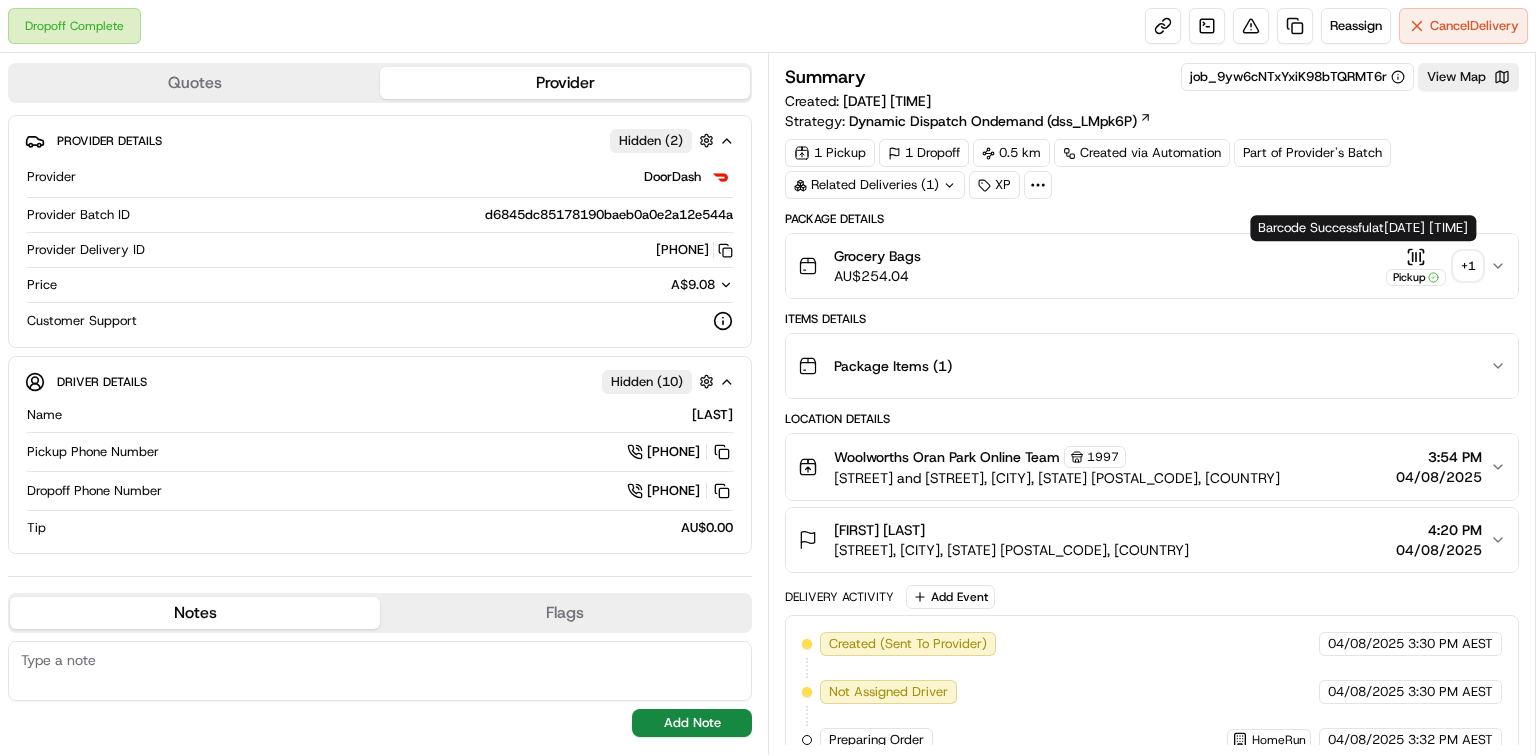 click on "+ 1" at bounding box center (1468, 266) 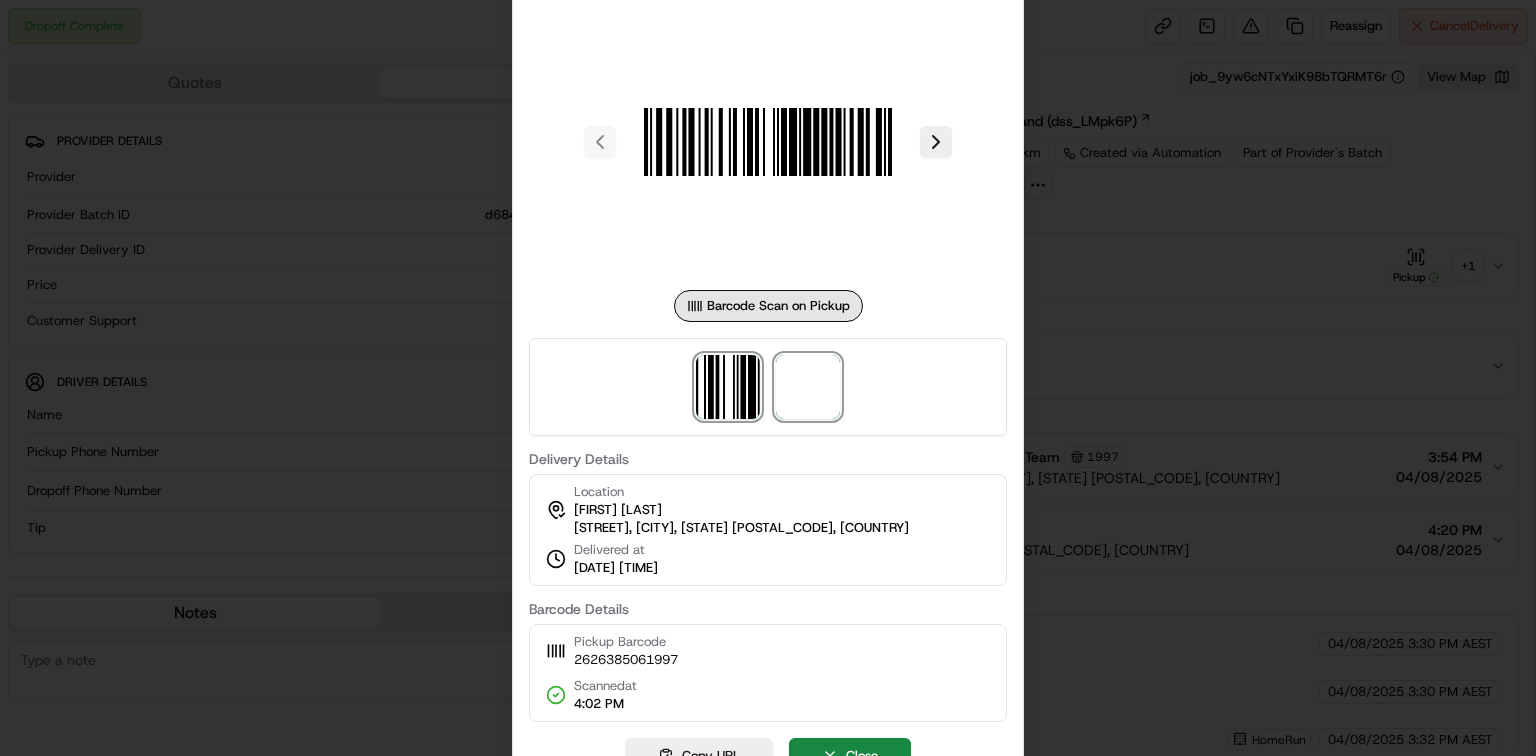 click at bounding box center [808, 387] 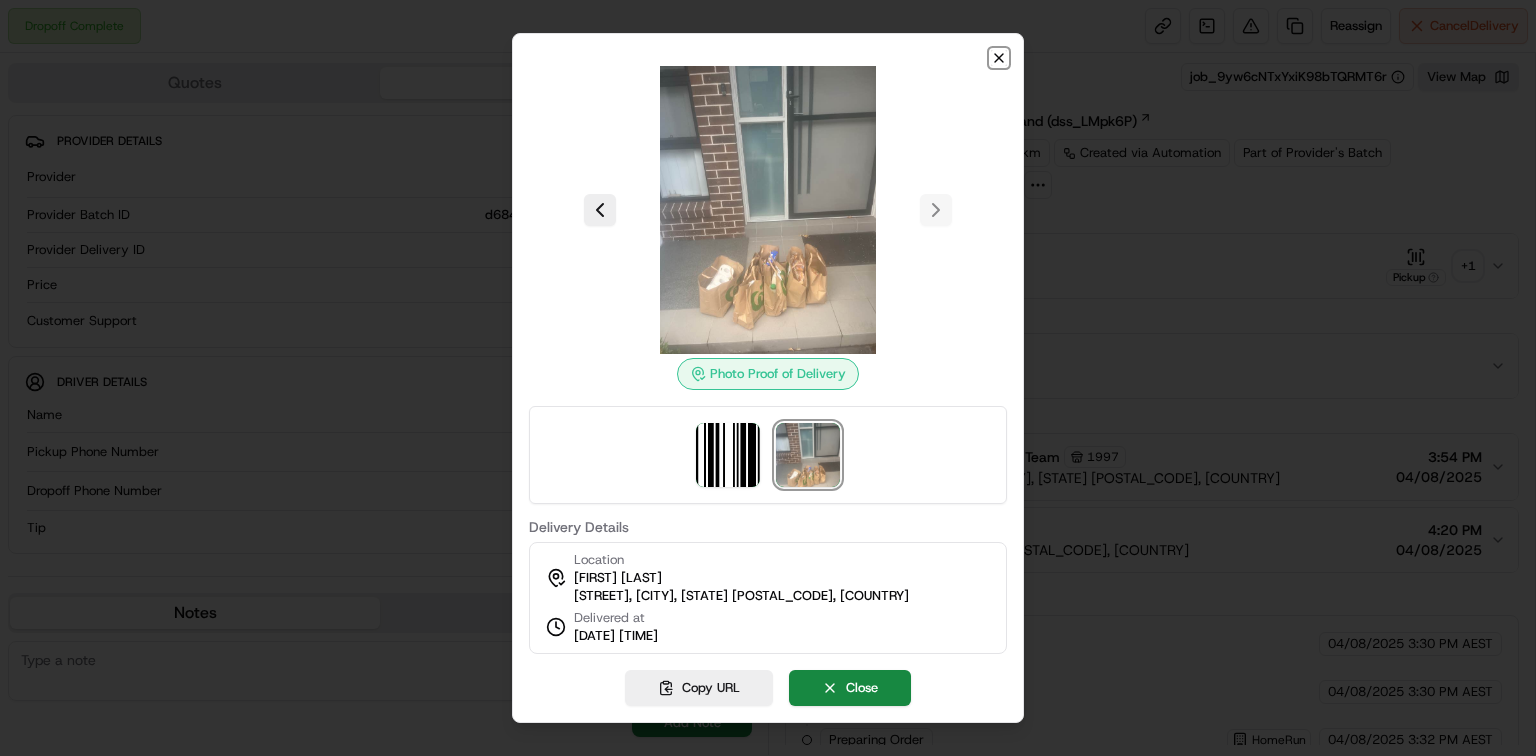 click 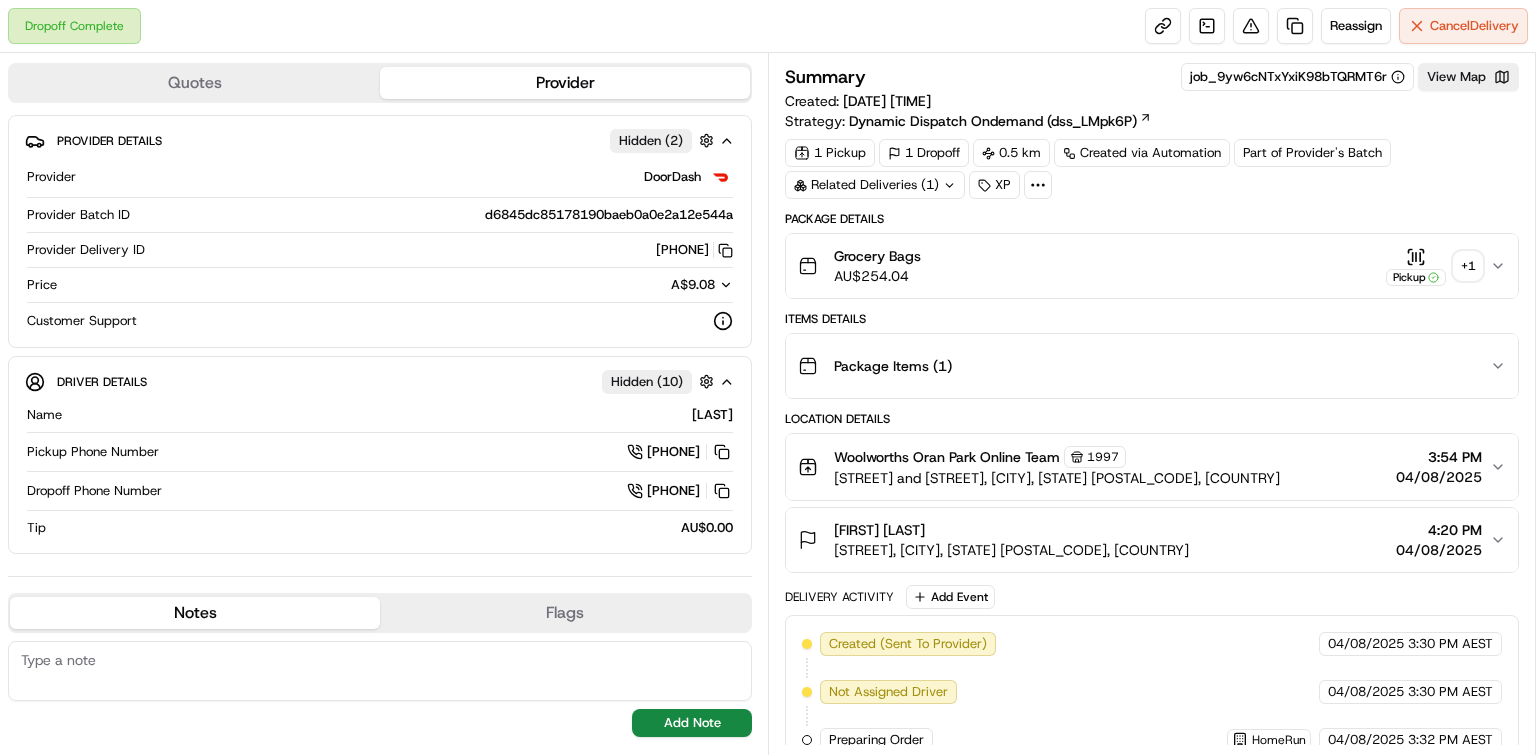 click 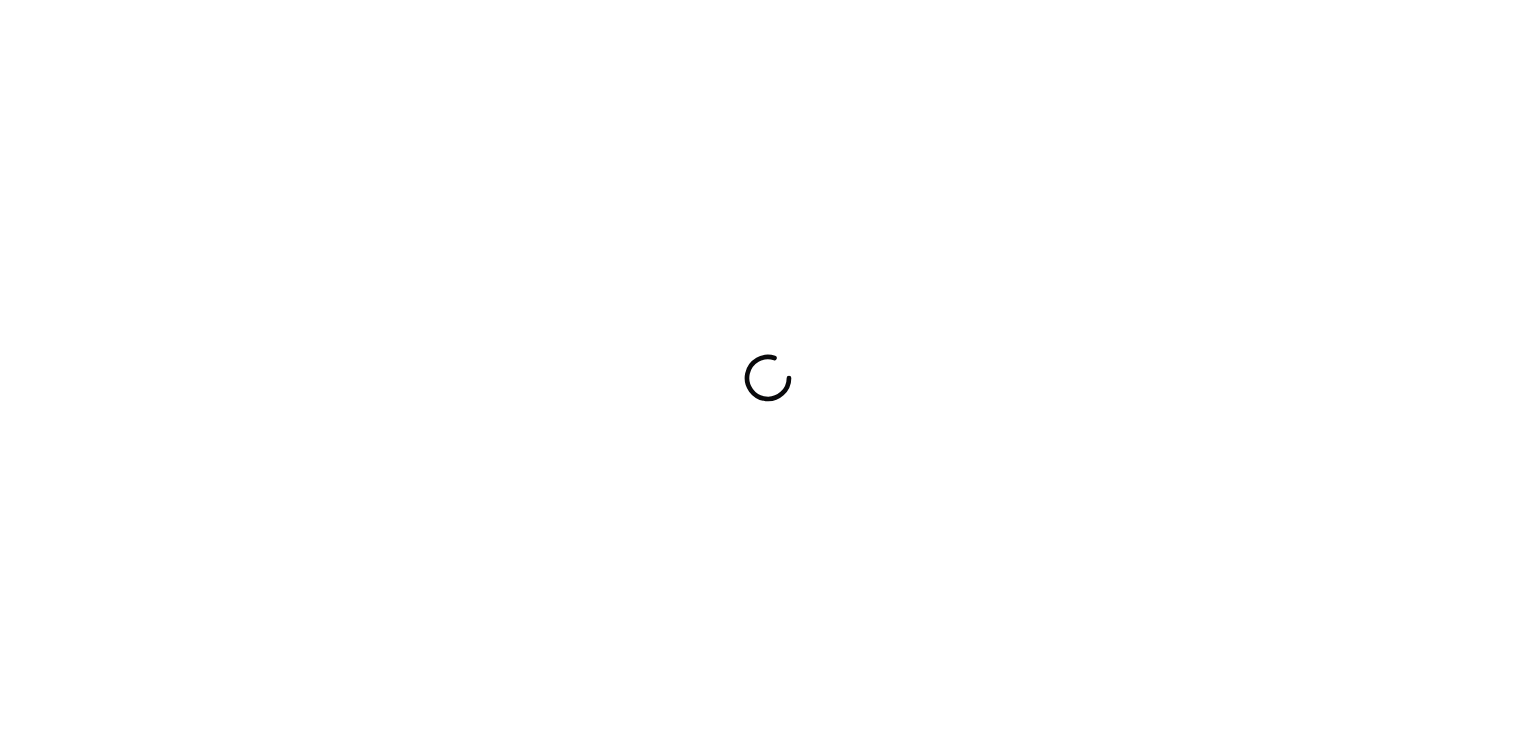 scroll, scrollTop: 0, scrollLeft: 0, axis: both 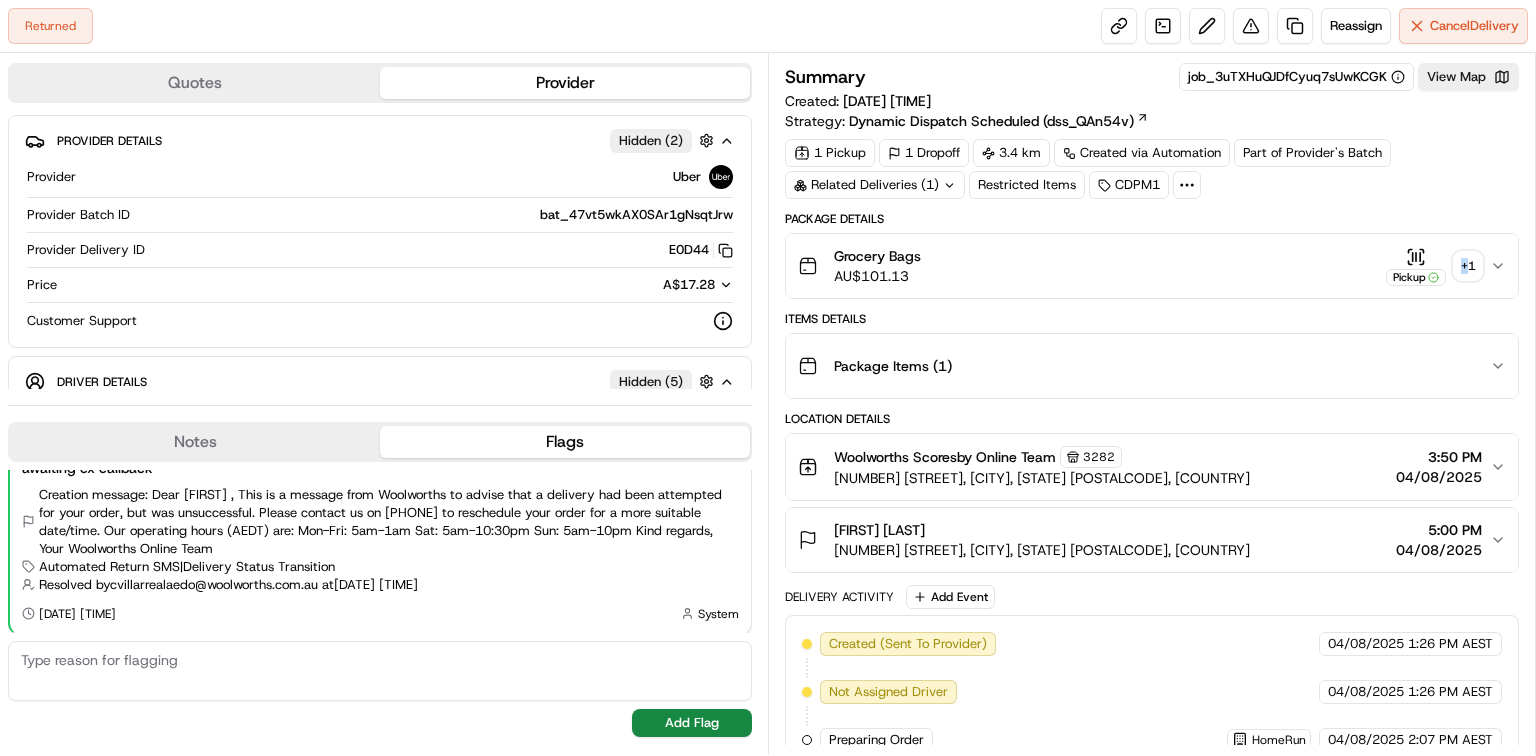 click on "+ 1" at bounding box center (1468, 266) 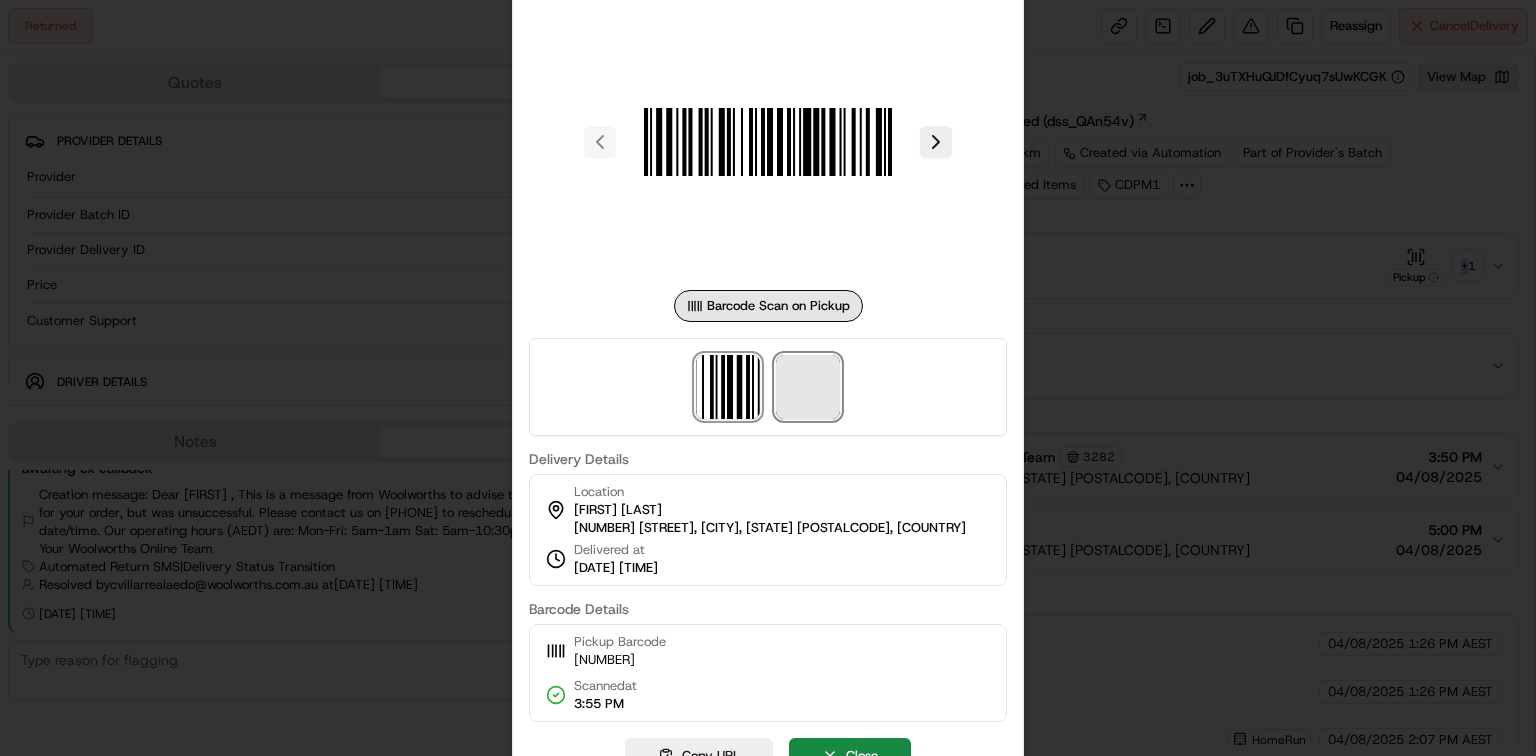 click at bounding box center (808, 387) 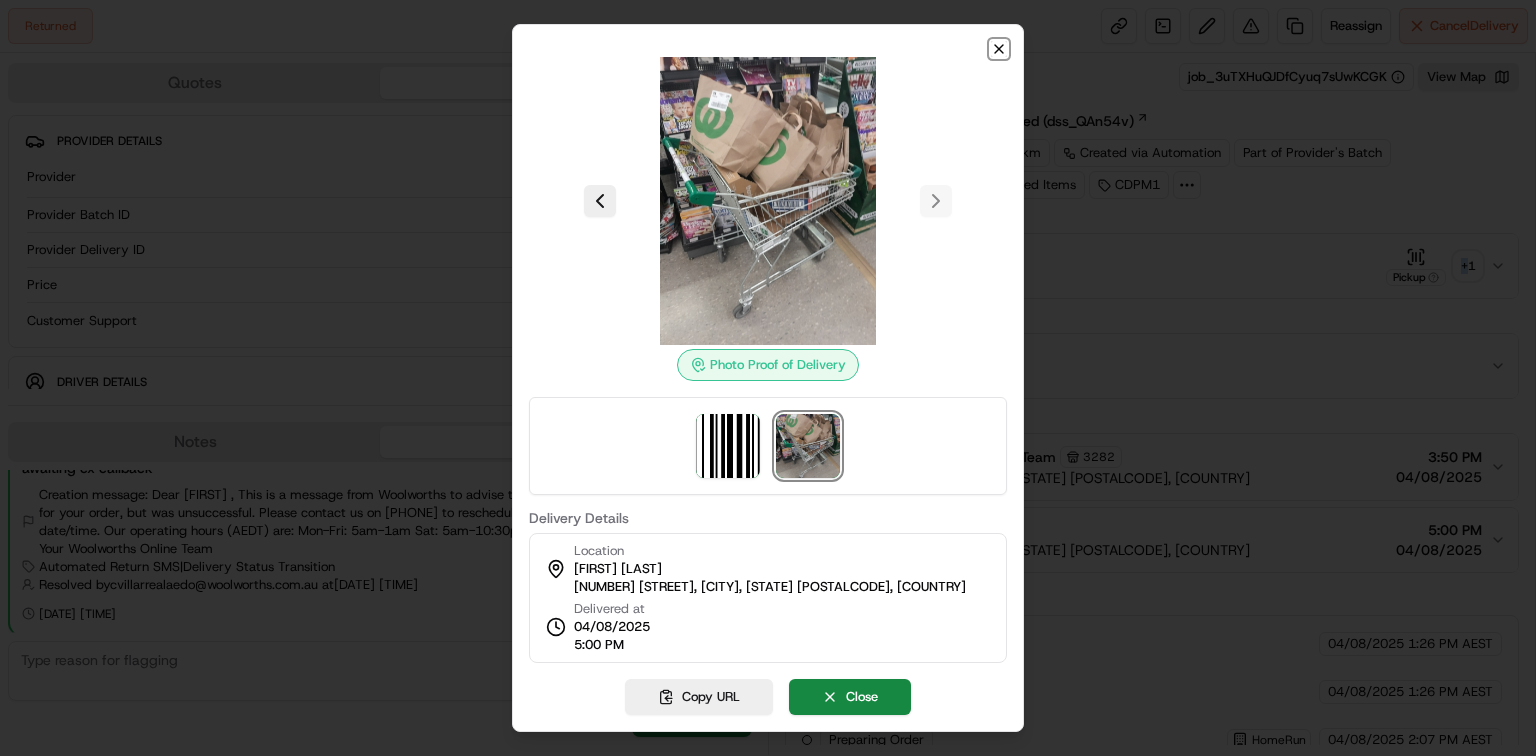 click 